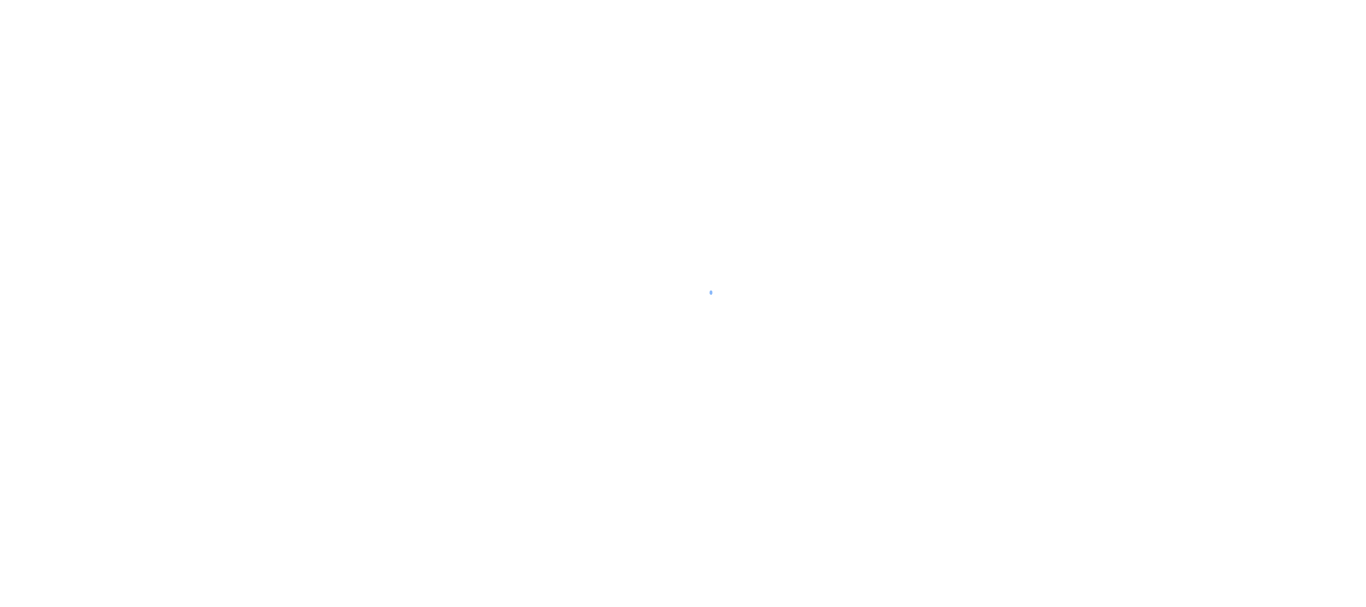 scroll, scrollTop: 0, scrollLeft: 0, axis: both 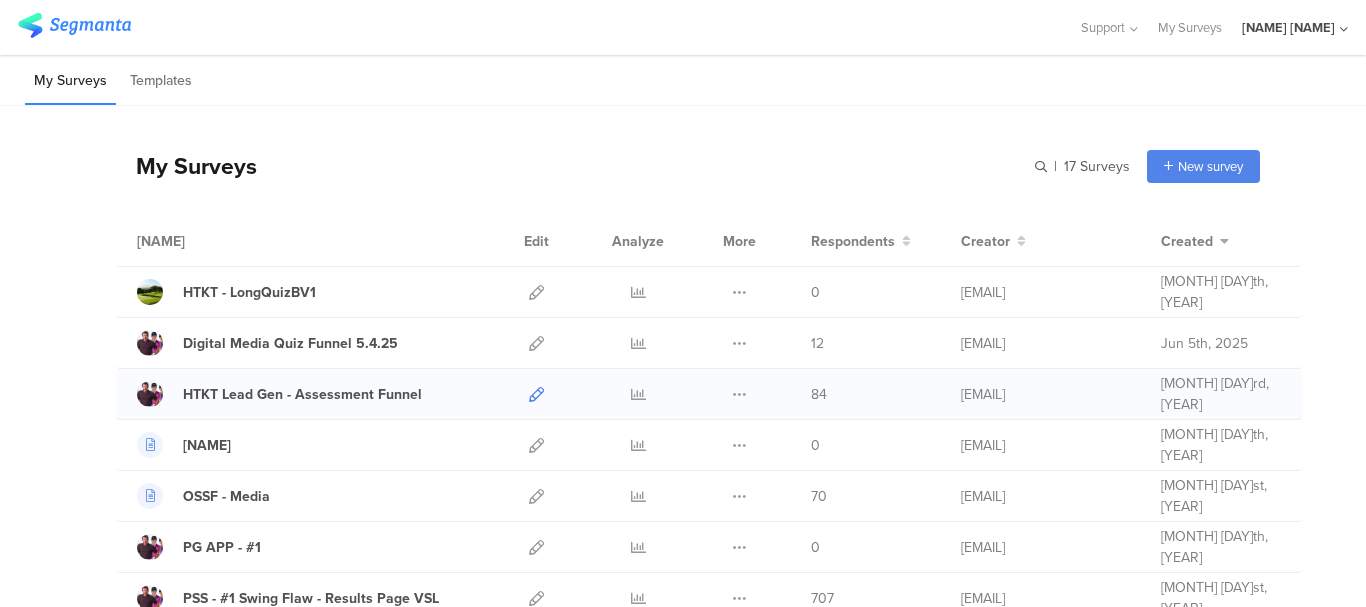 click at bounding box center [536, 394] 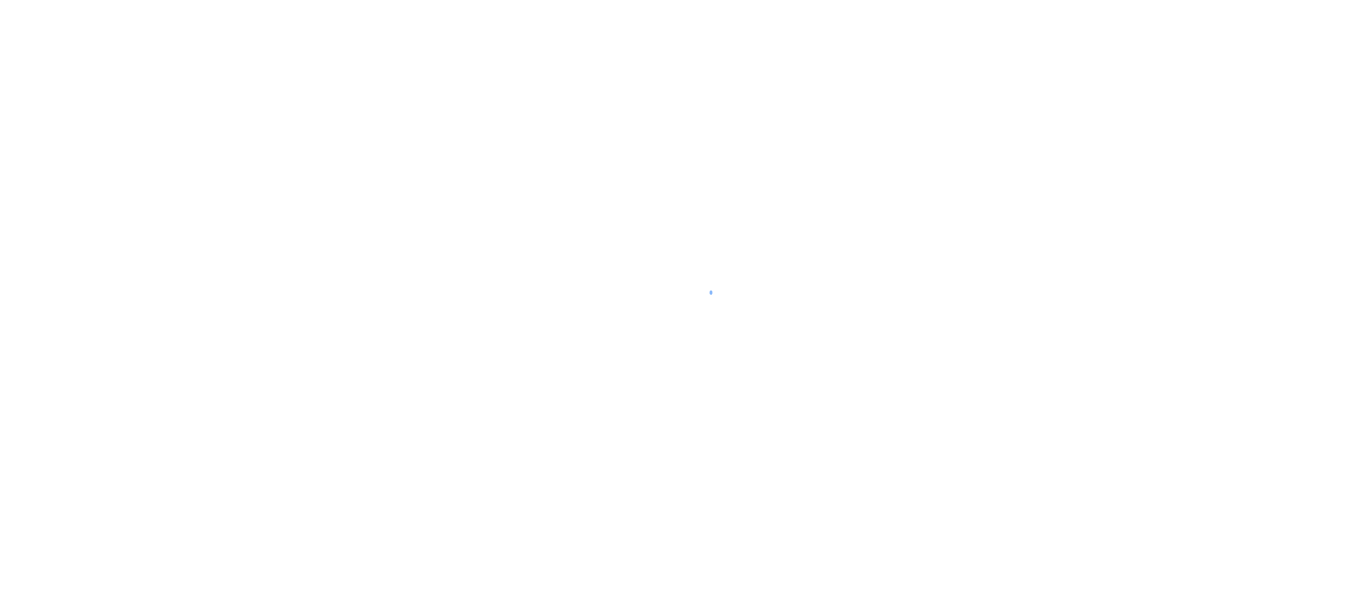 scroll, scrollTop: 0, scrollLeft: 0, axis: both 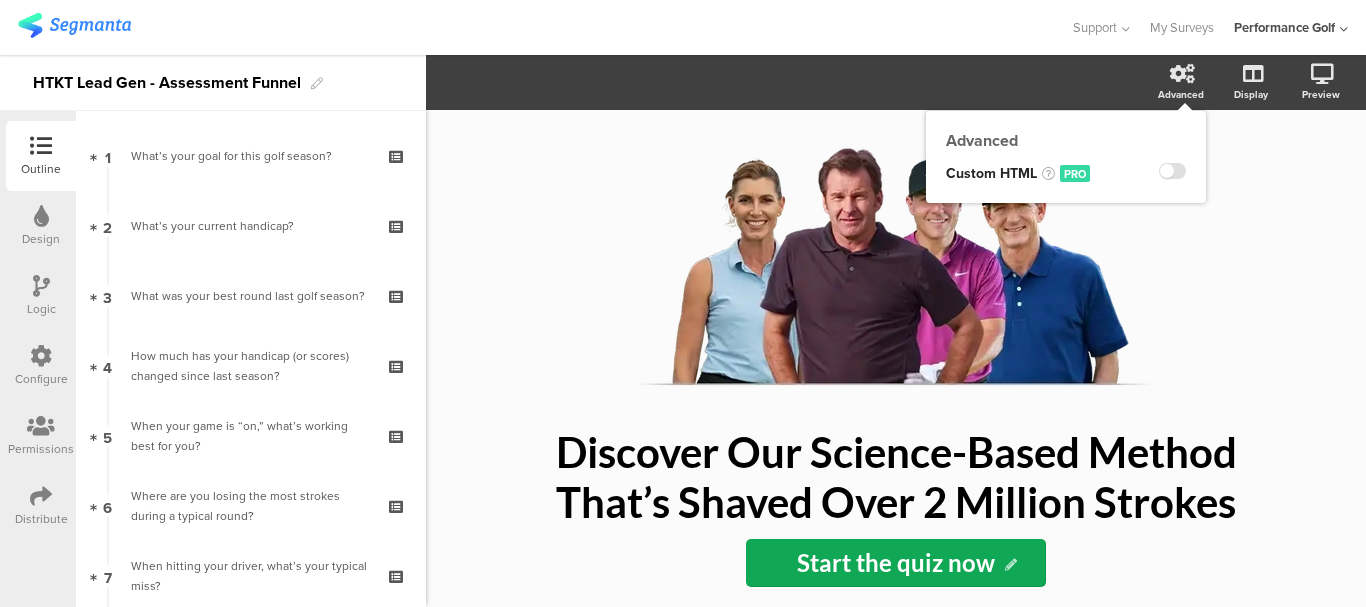 click at bounding box center (1172, 169) 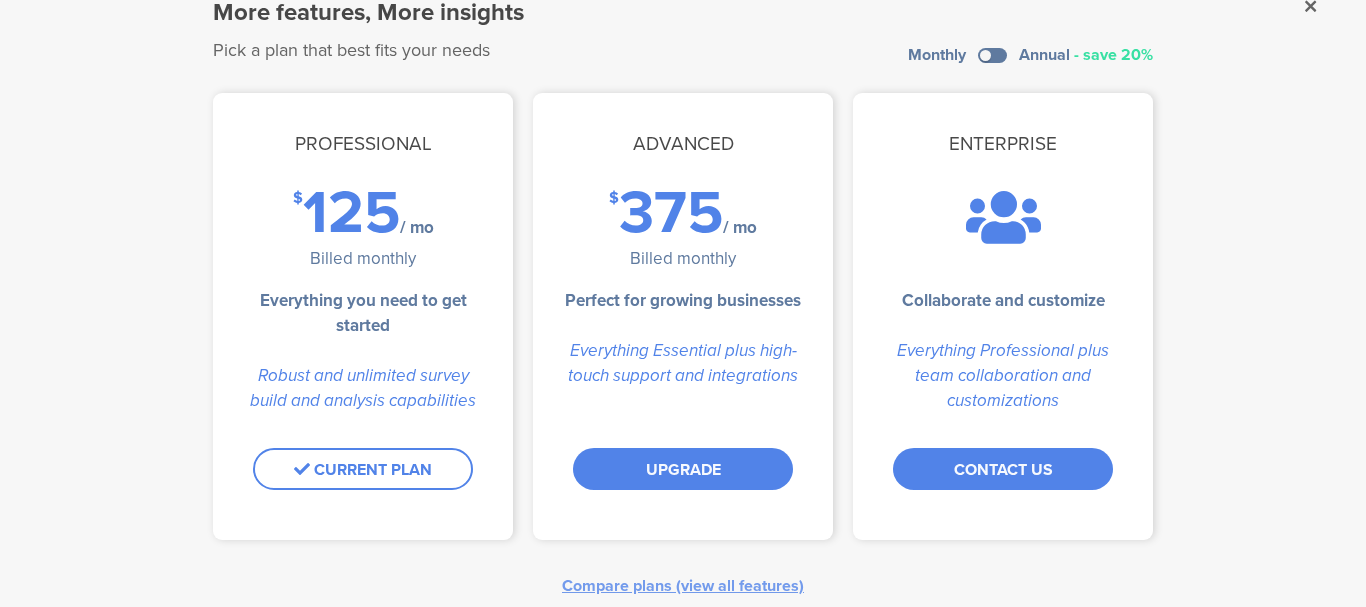 scroll, scrollTop: 0, scrollLeft: 0, axis: both 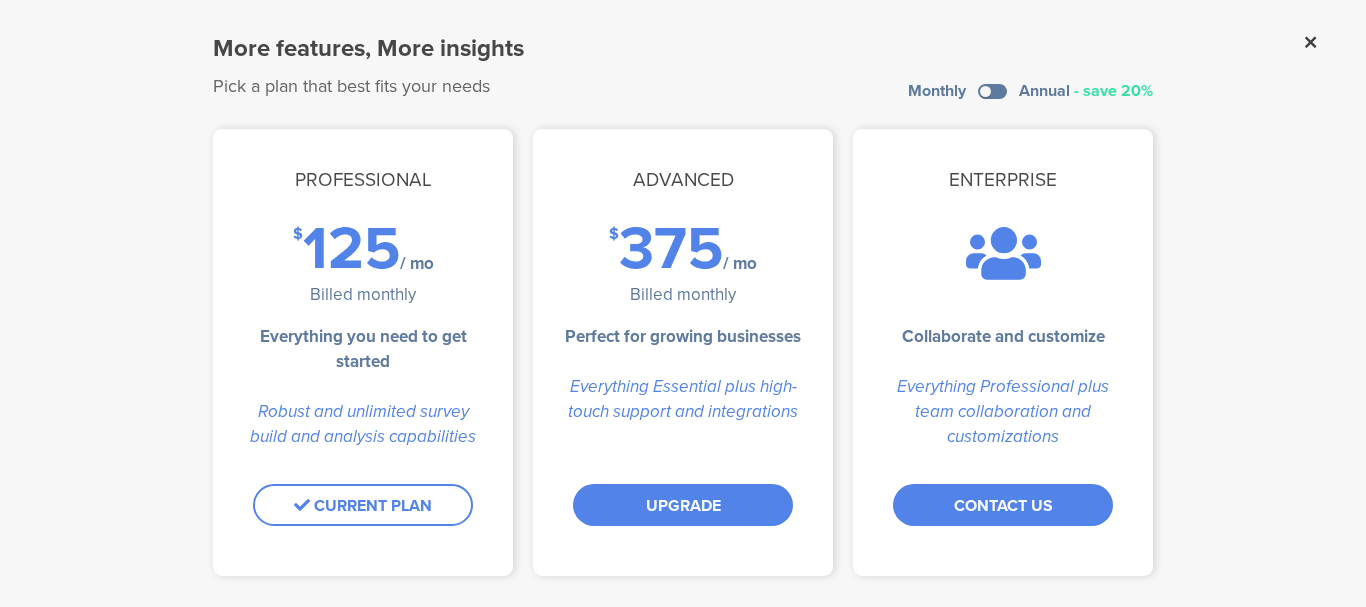 click at bounding box center [1310, 42] 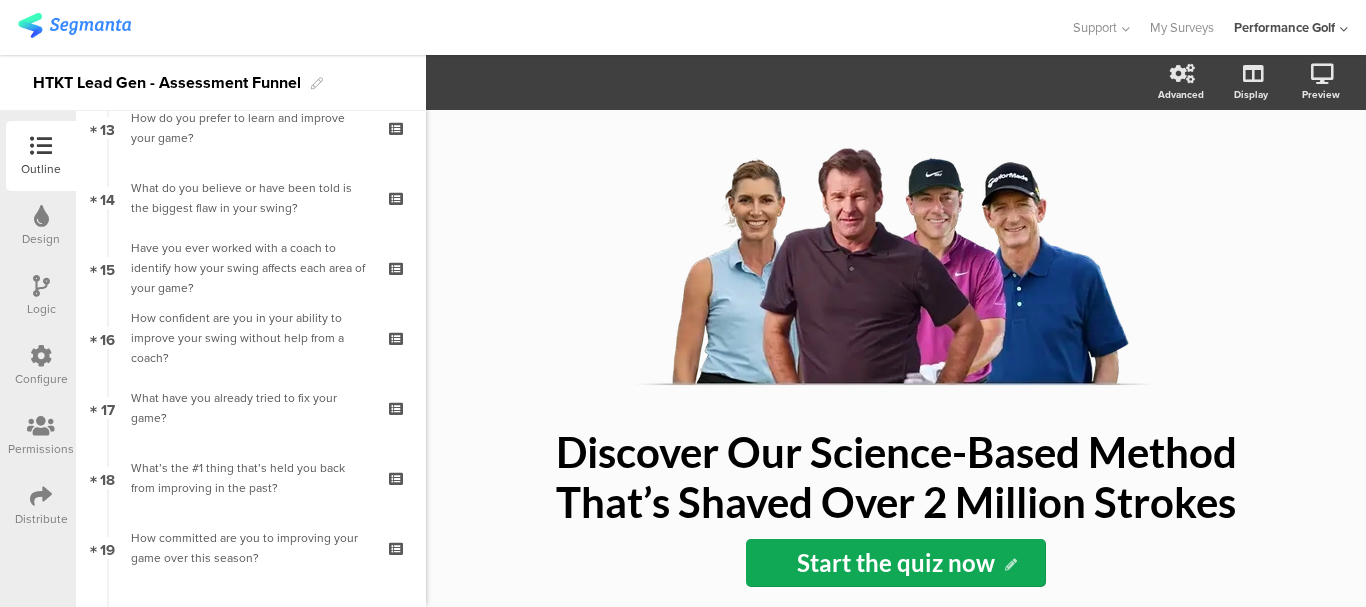 scroll, scrollTop: 1169, scrollLeft: 0, axis: vertical 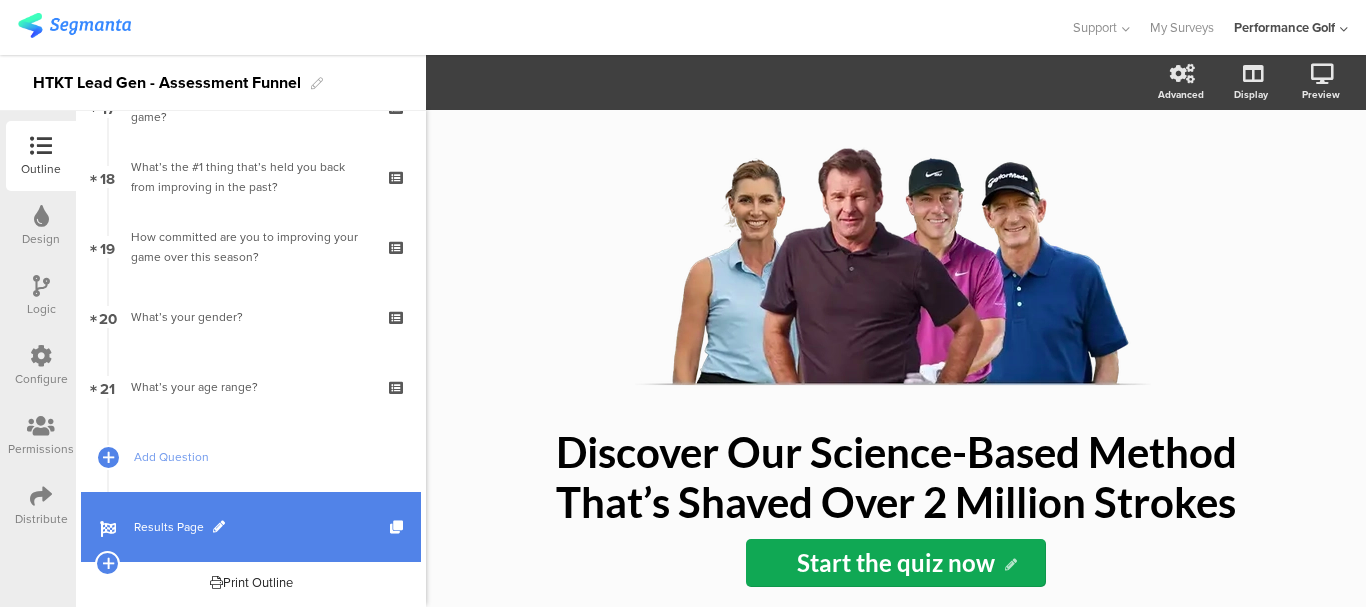 click on "Results Page" at bounding box center [251, 527] 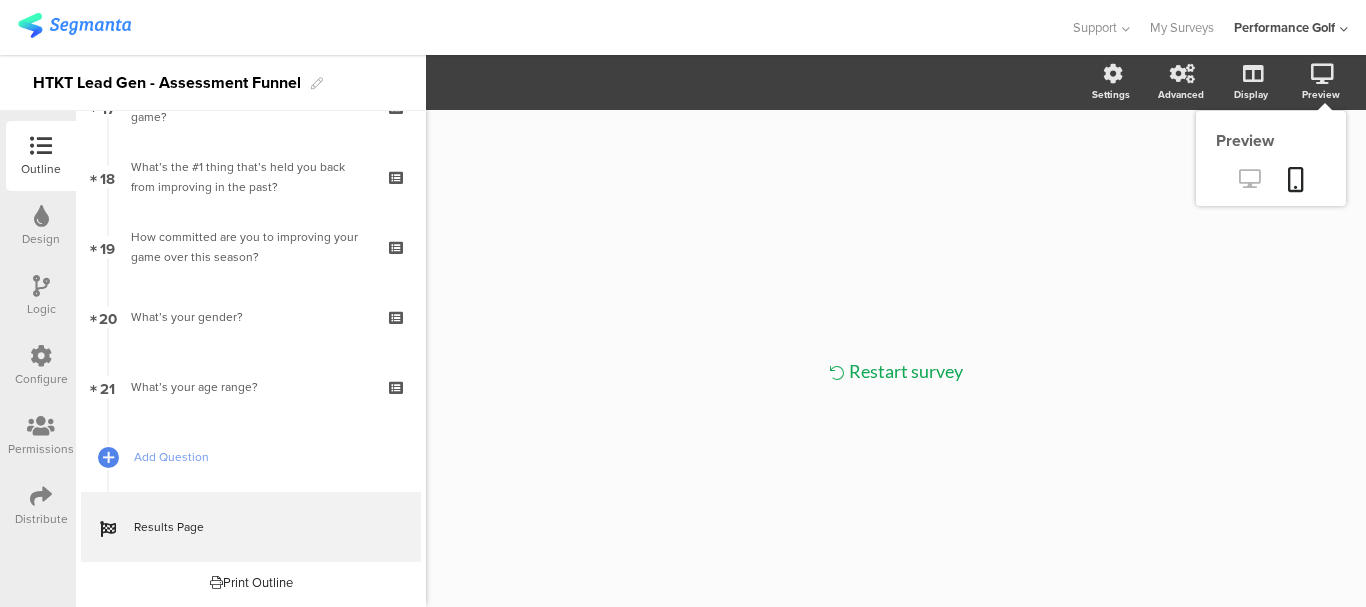 click at bounding box center (1249, 178) 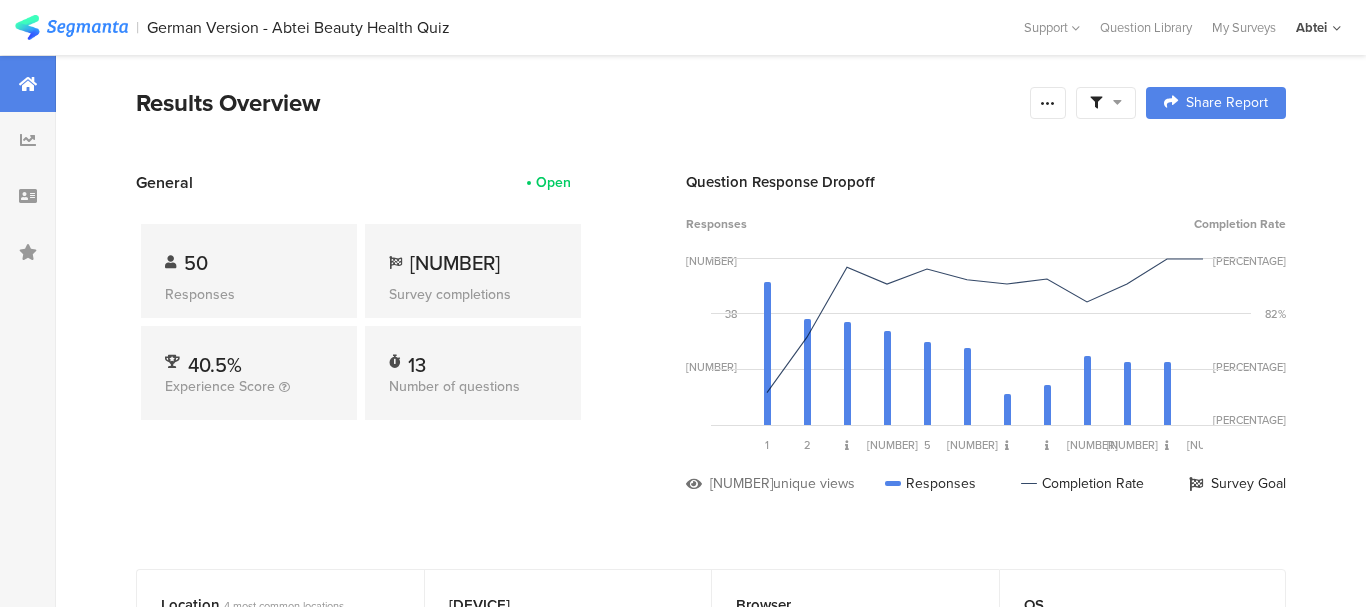 scroll, scrollTop: 0, scrollLeft: 0, axis: both 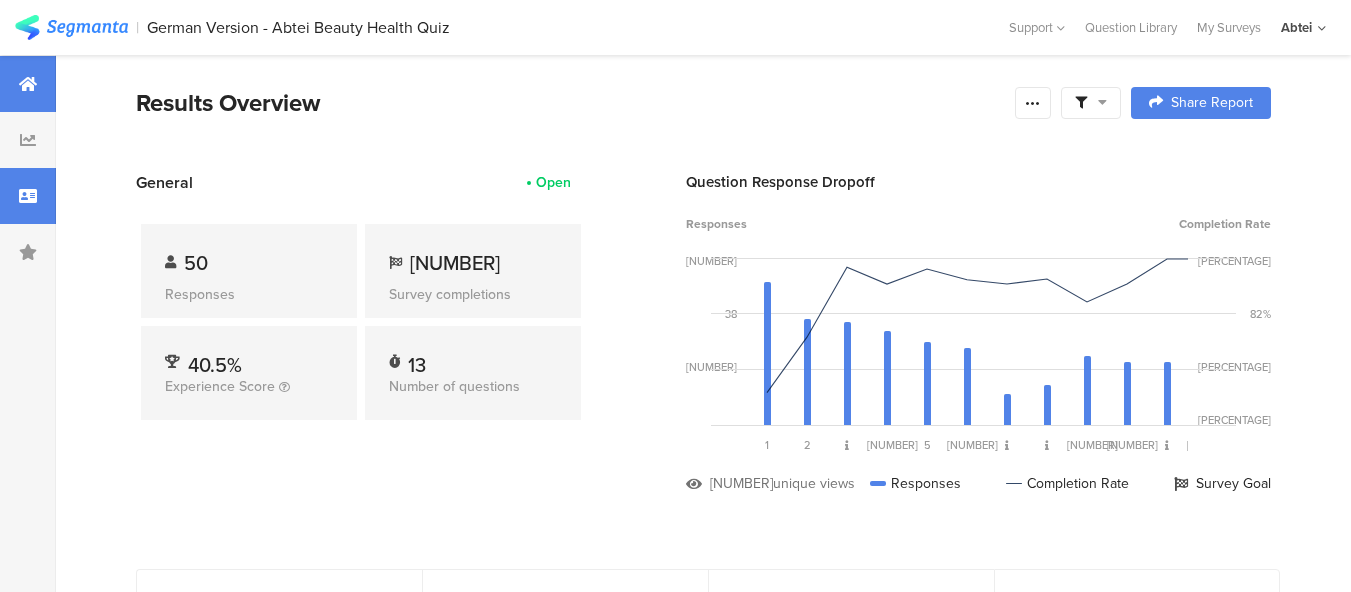 click at bounding box center (28, 196) 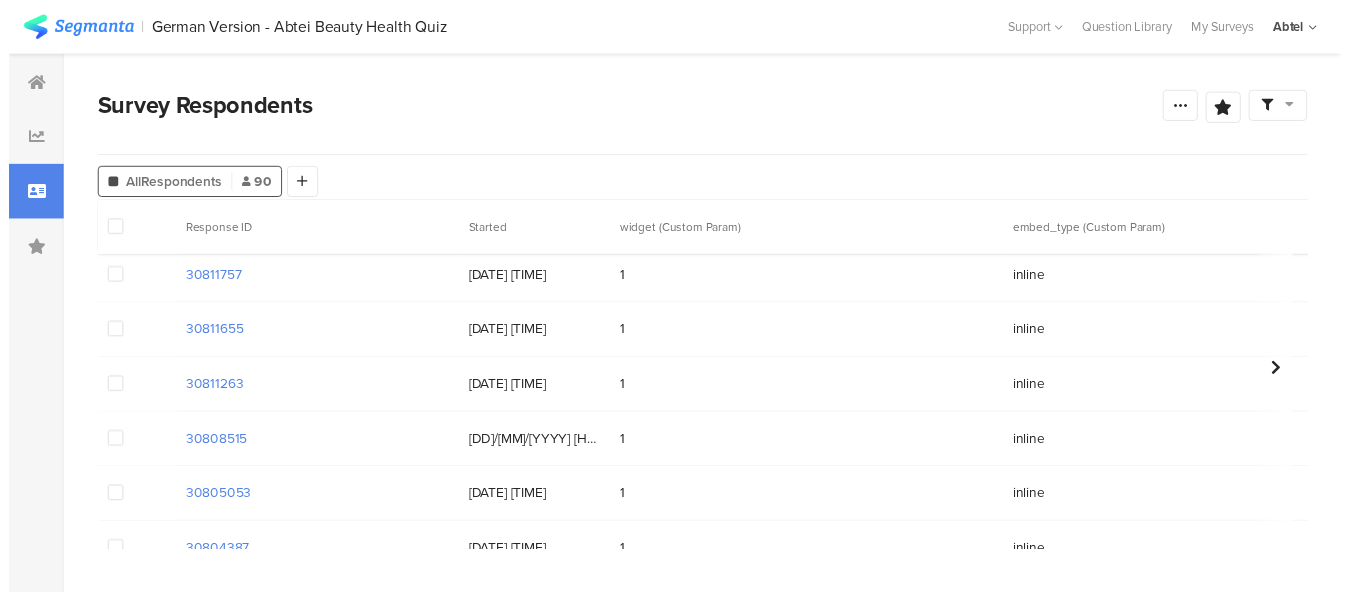 scroll, scrollTop: 0, scrollLeft: 0, axis: both 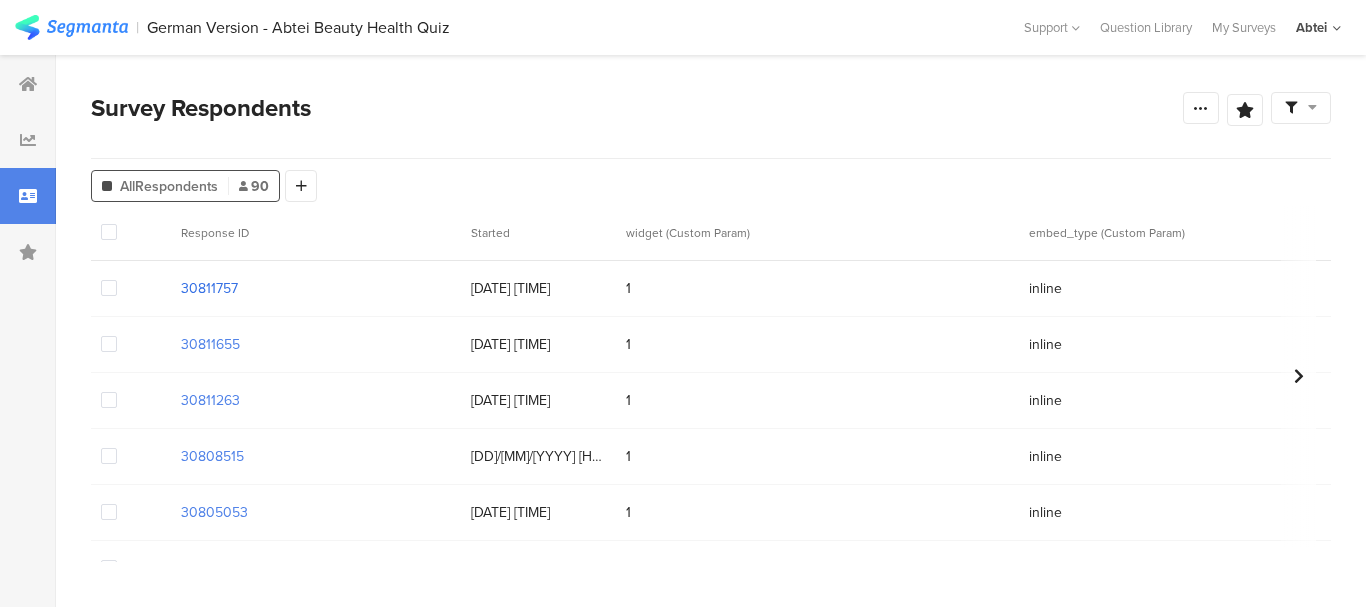 click on "[NUMBER]" at bounding box center (209, 288) 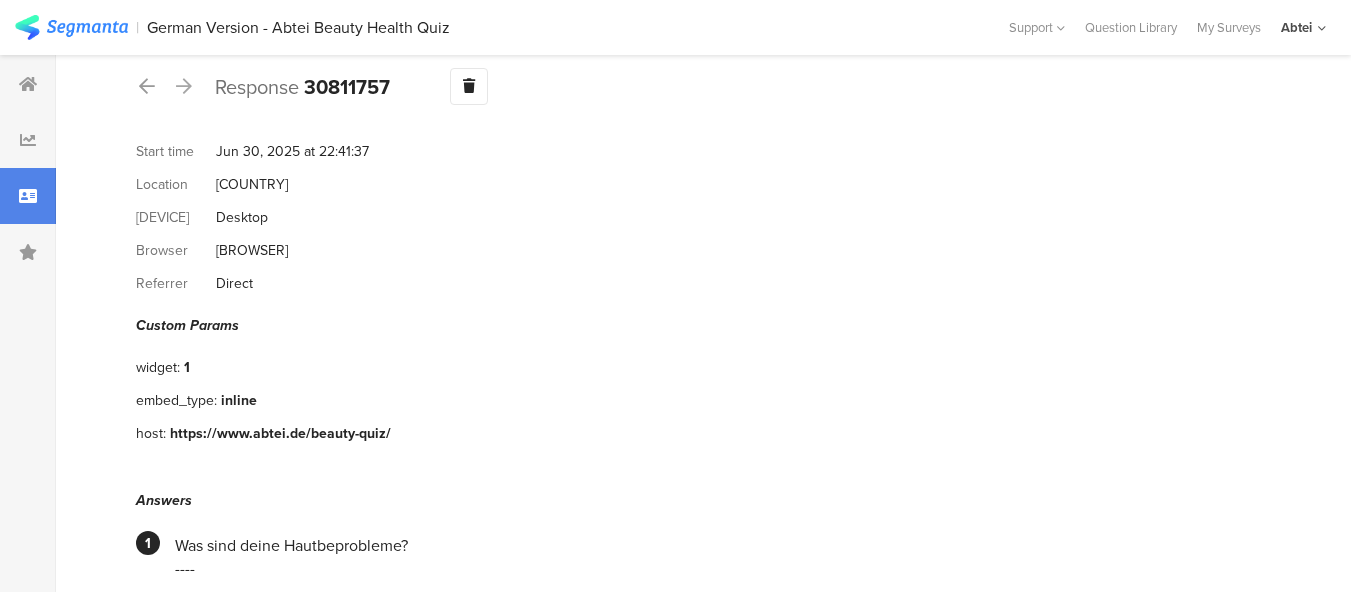 scroll, scrollTop: 0, scrollLeft: 0, axis: both 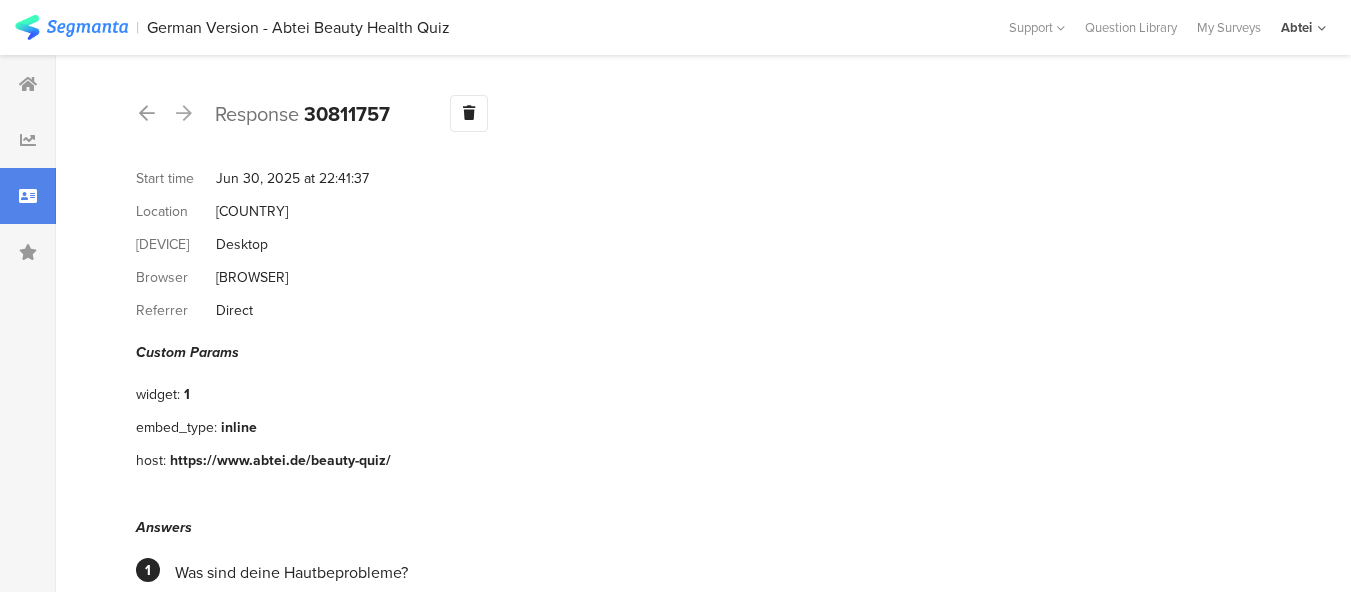 click at bounding box center [28, 196] 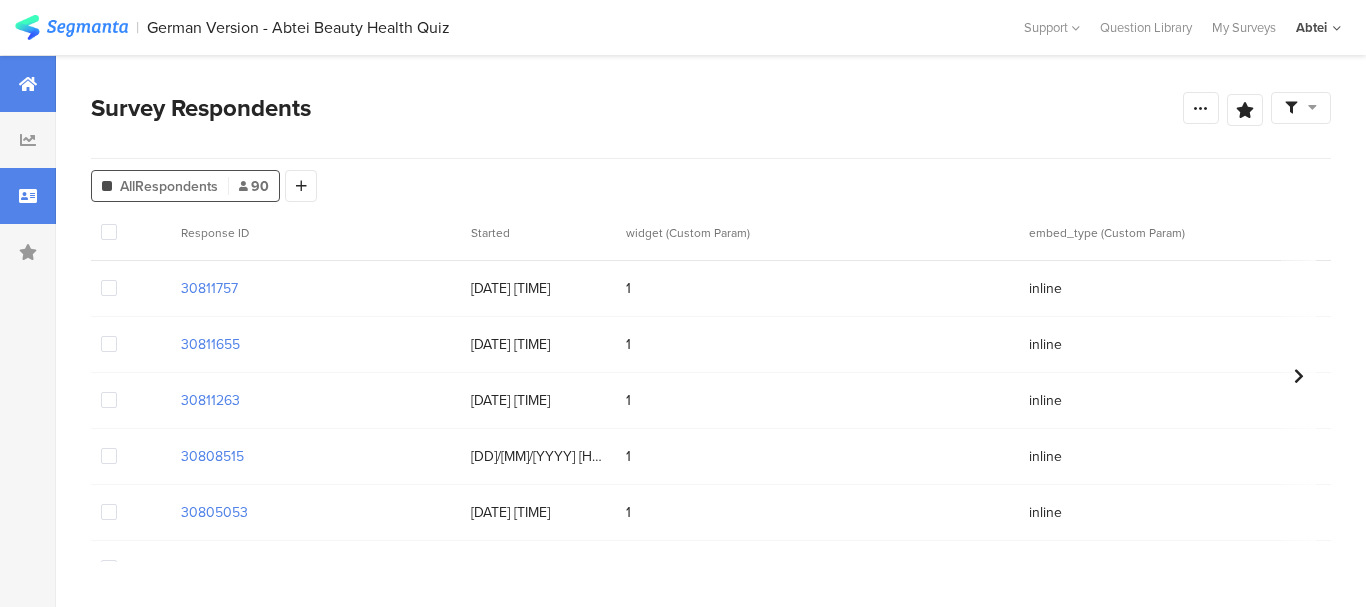 click at bounding box center (28, 84) 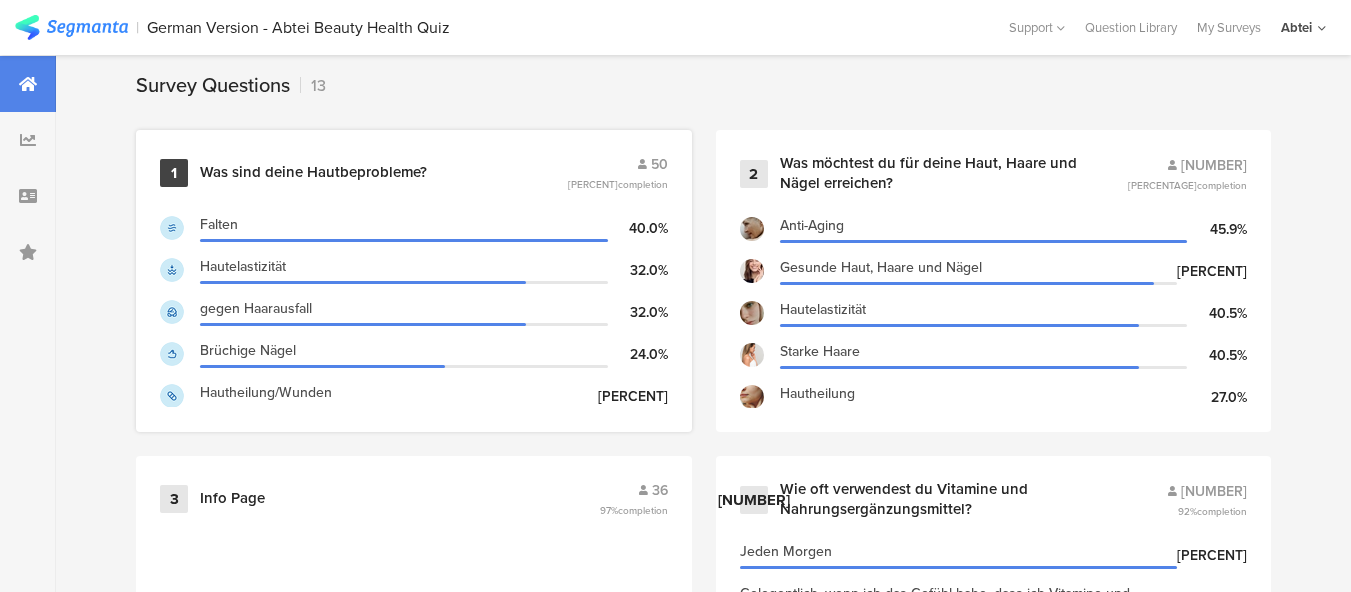 scroll, scrollTop: 800, scrollLeft: 0, axis: vertical 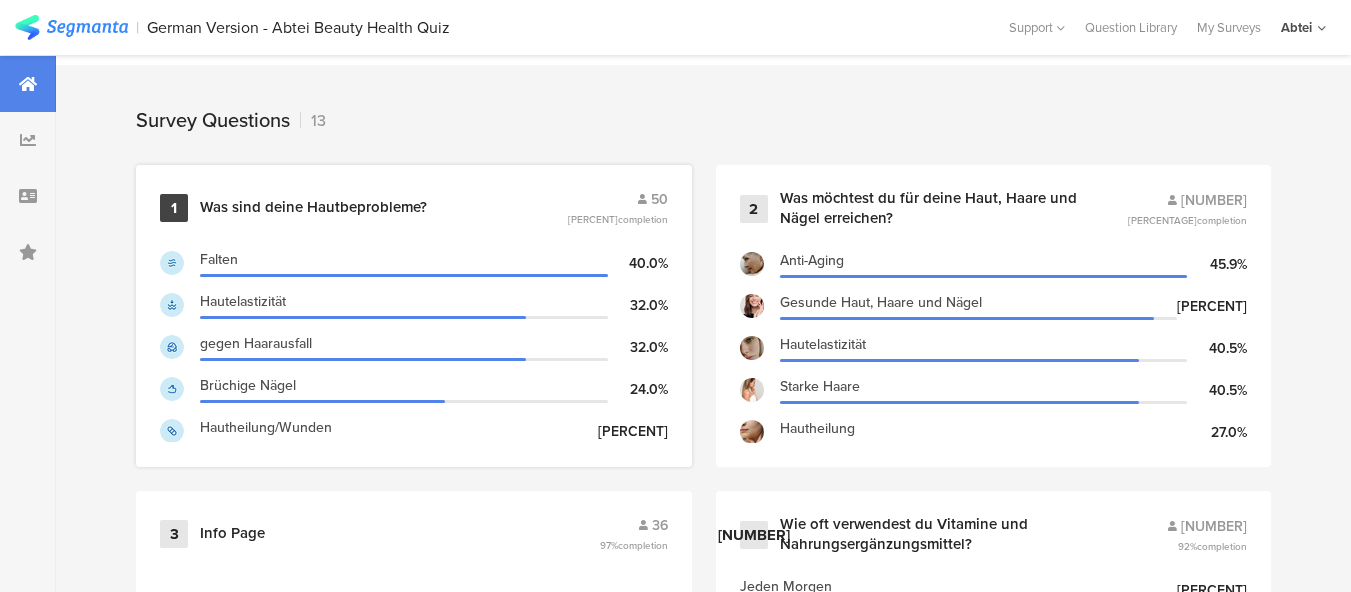 click on "1   Was sind deine Hautbeprobleme?     50   56%  completion       Falten
40.0%
Hautelastizität
32.0%
gegen Haarausfall
32.0%
Brüchige Nägel
24.0%
Hautheilung/Wunden
20.0%" at bounding box center (414, 316) 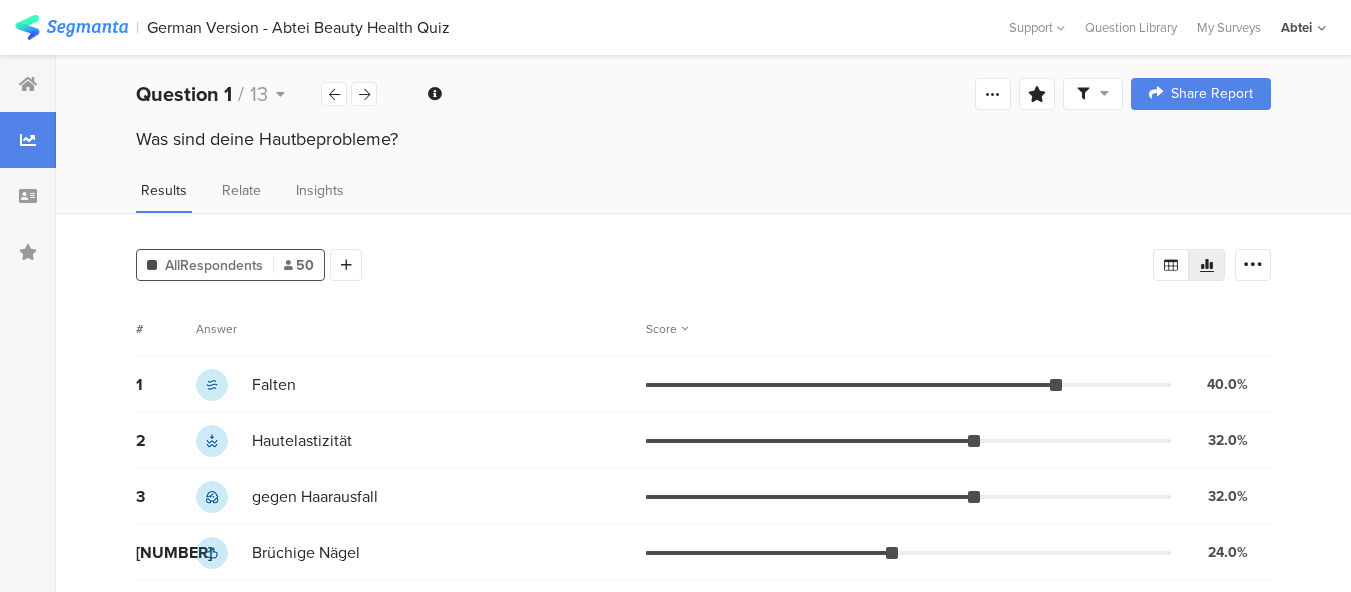 scroll, scrollTop: 0, scrollLeft: 0, axis: both 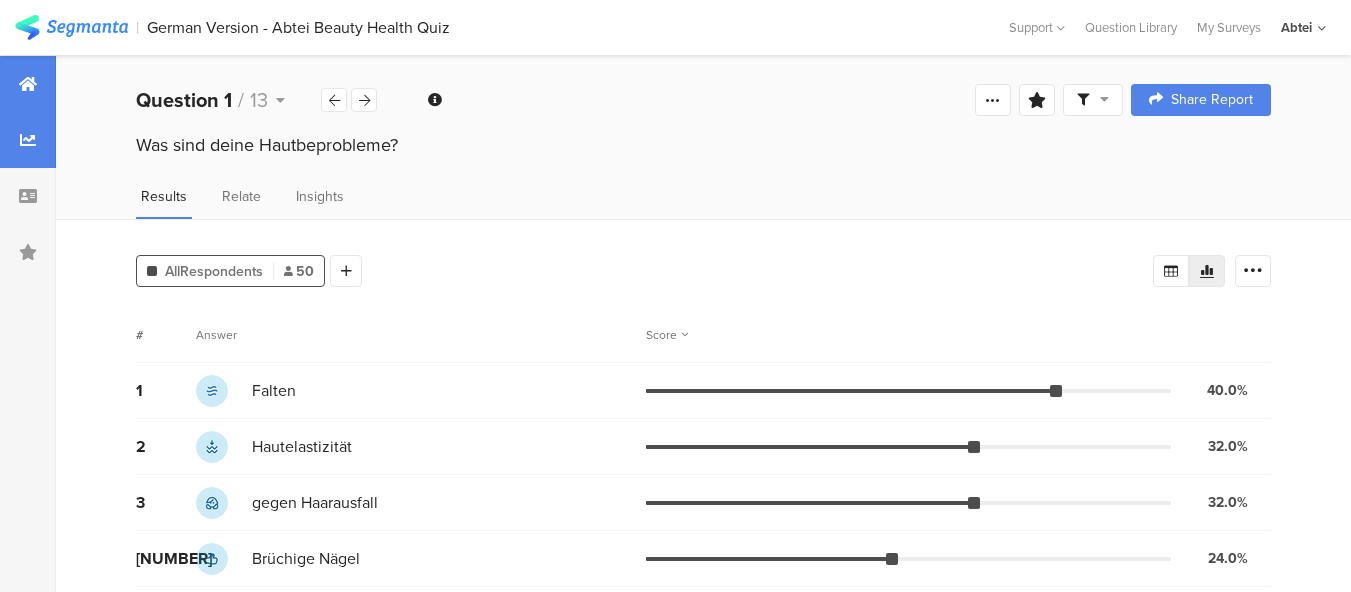click at bounding box center (28, 84) 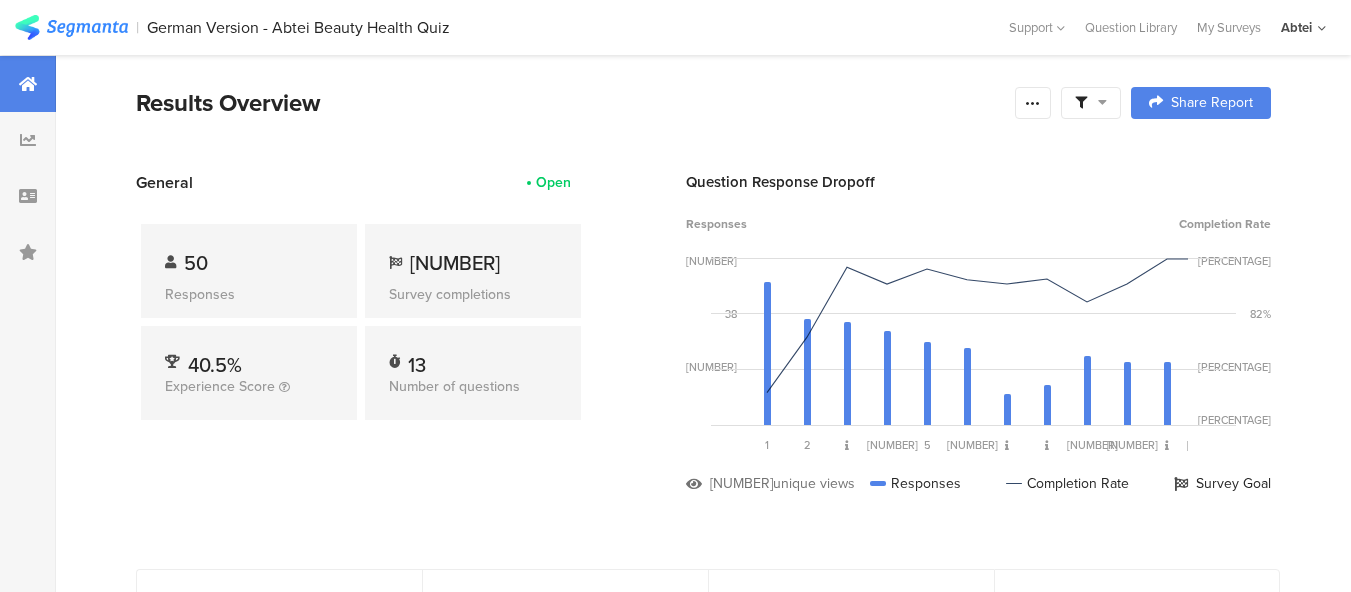 scroll, scrollTop: 500, scrollLeft: 0, axis: vertical 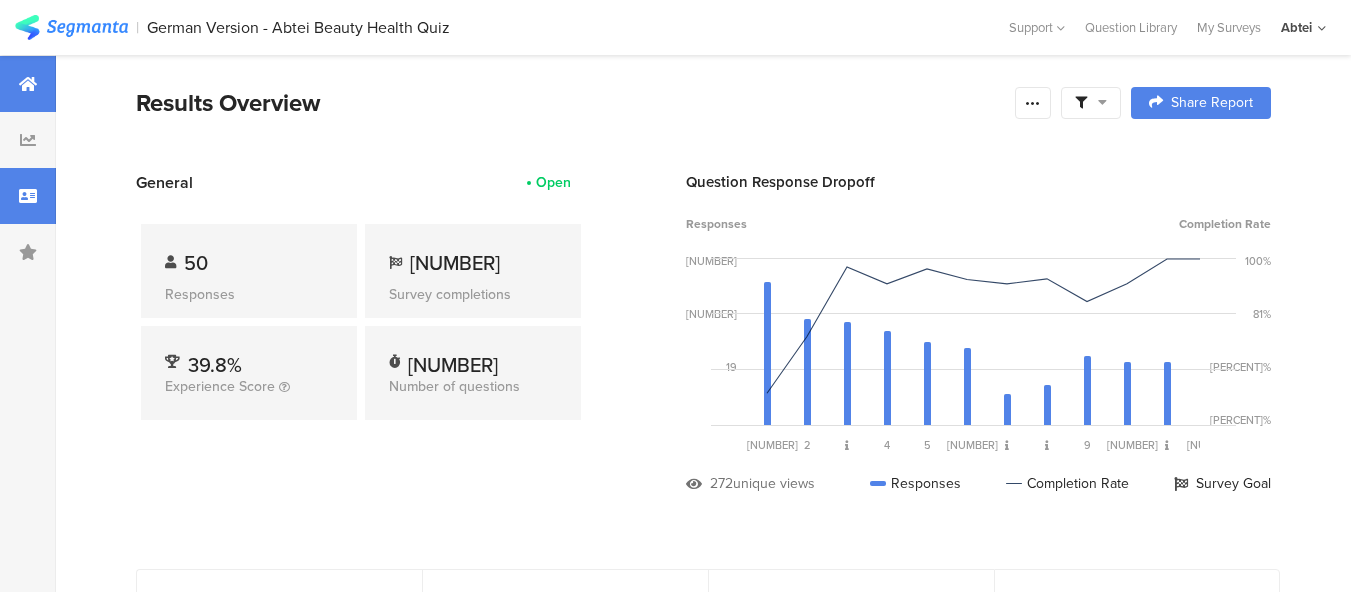 click at bounding box center (28, 196) 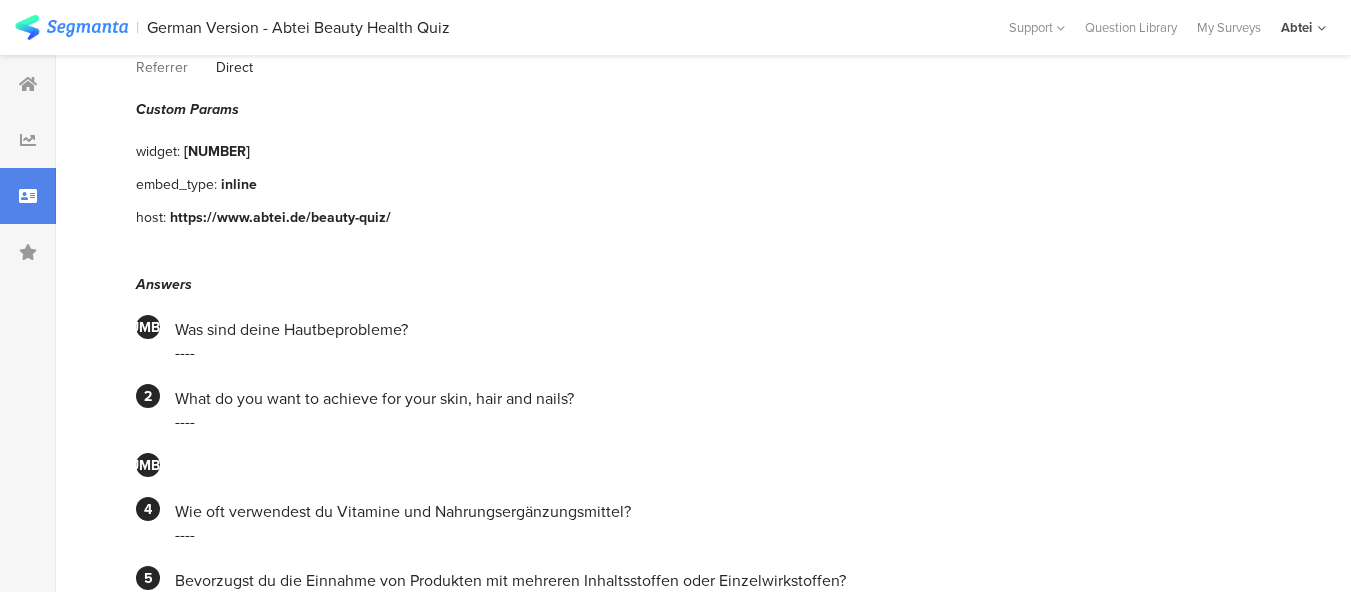 scroll, scrollTop: 0, scrollLeft: 0, axis: both 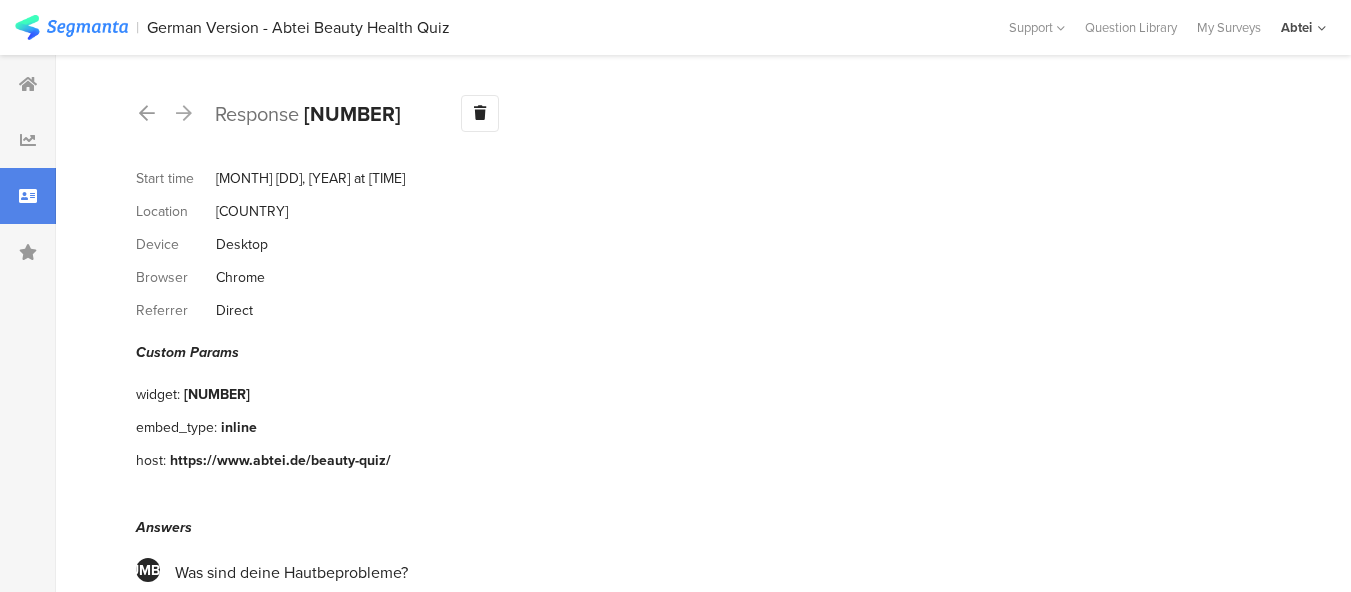 click at bounding box center [28, 196] 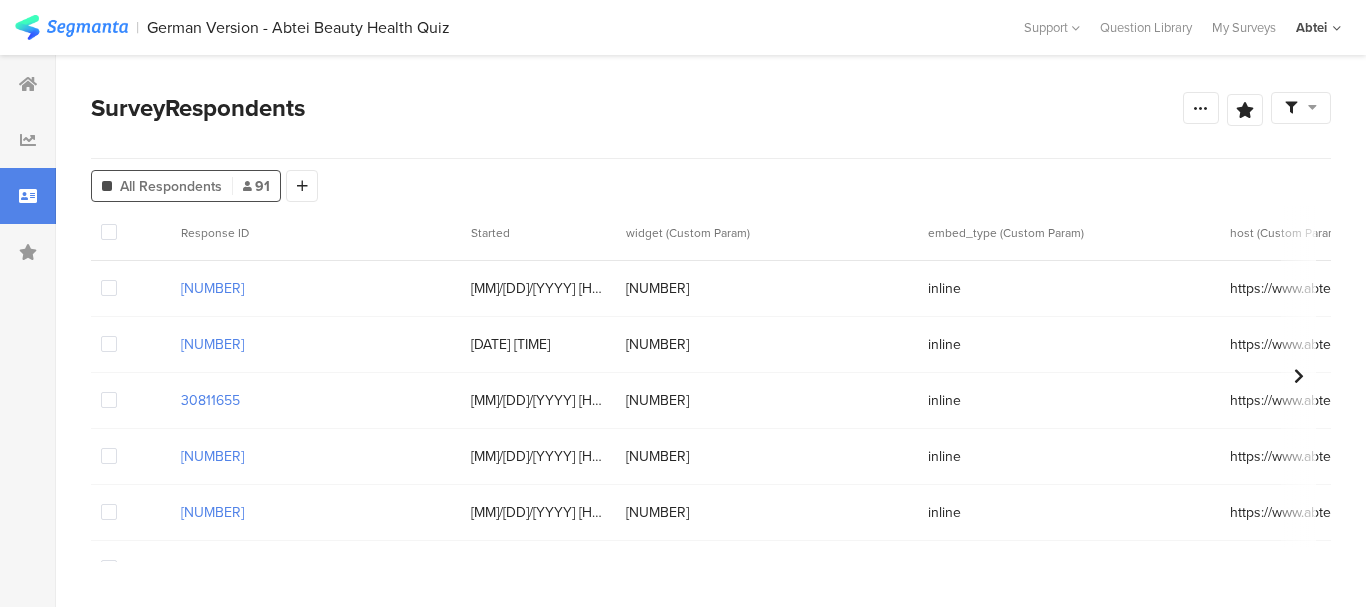 click on "Confidence Level       95   %     Preview survey     Edit survey   Export Results       Purge results     Save Analysis   Name             Save   Cancel
Complete Responses Only
Edit Sample" at bounding box center [1257, 108] 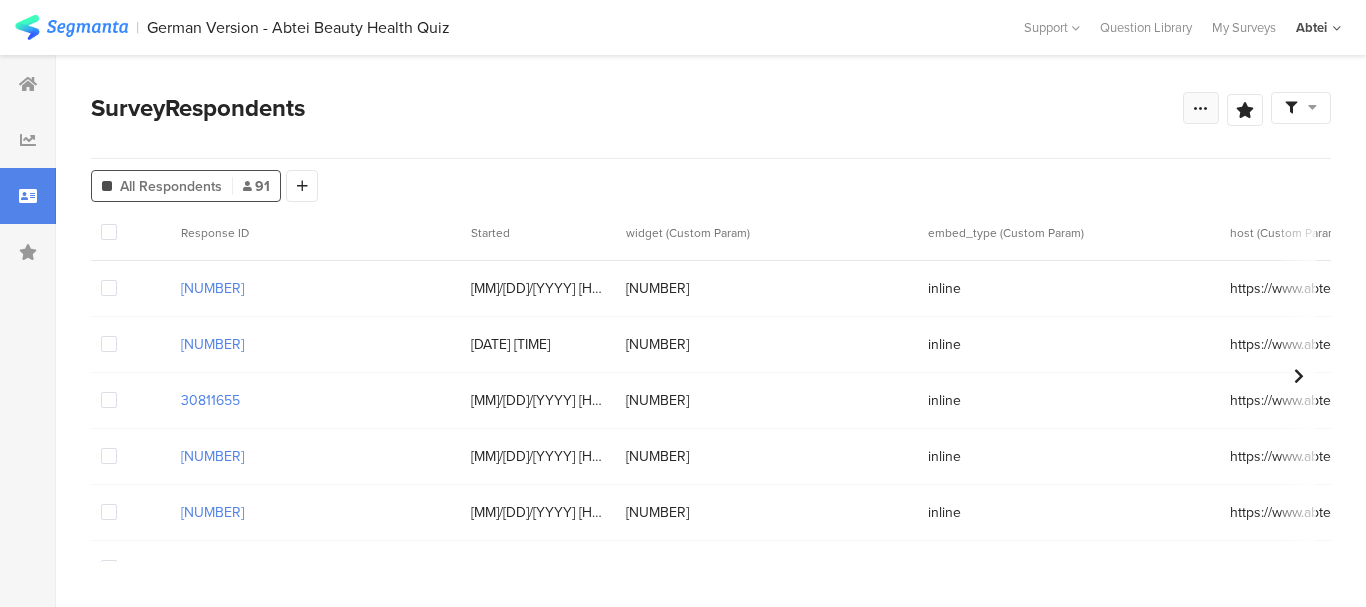 click at bounding box center (1201, 108) 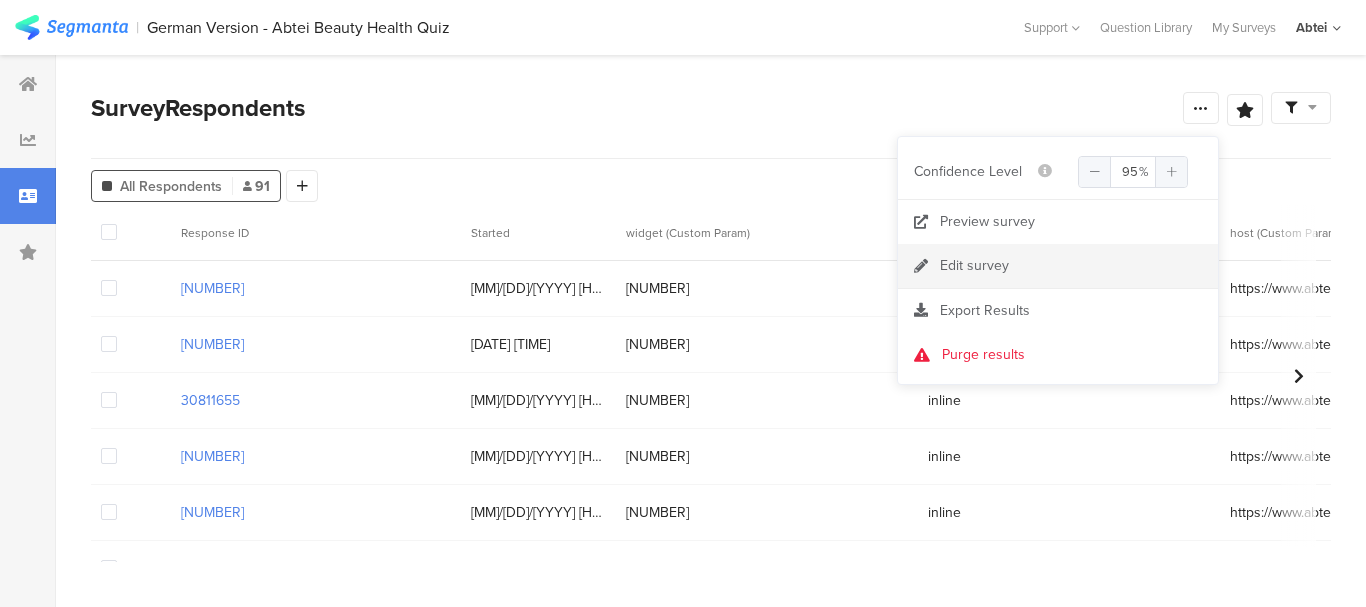 click on "Edit survey" at bounding box center (974, 266) 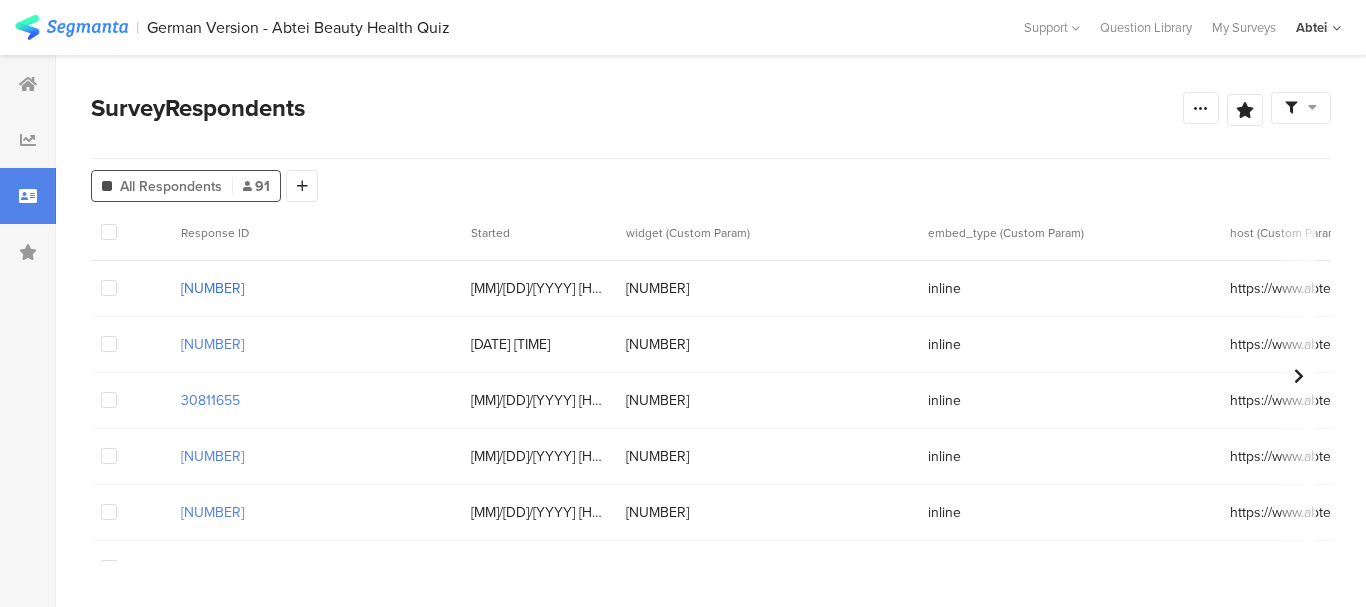 click on "[NUMBER]" at bounding box center [212, 288] 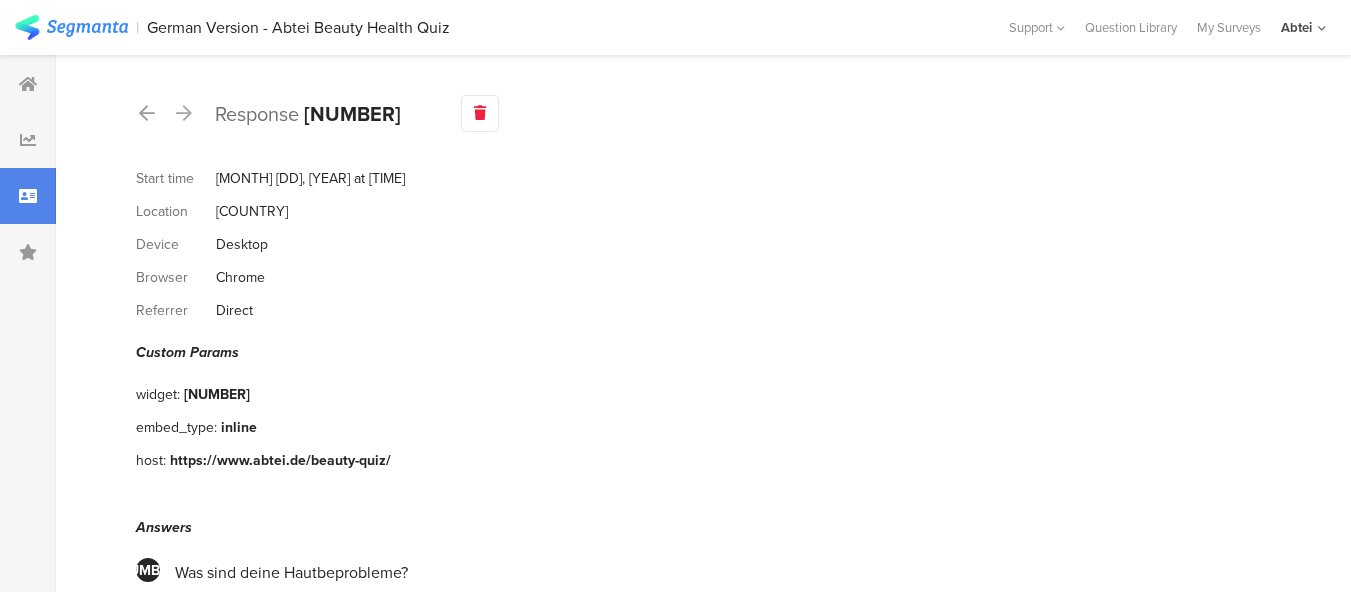 click at bounding box center (480, 113) 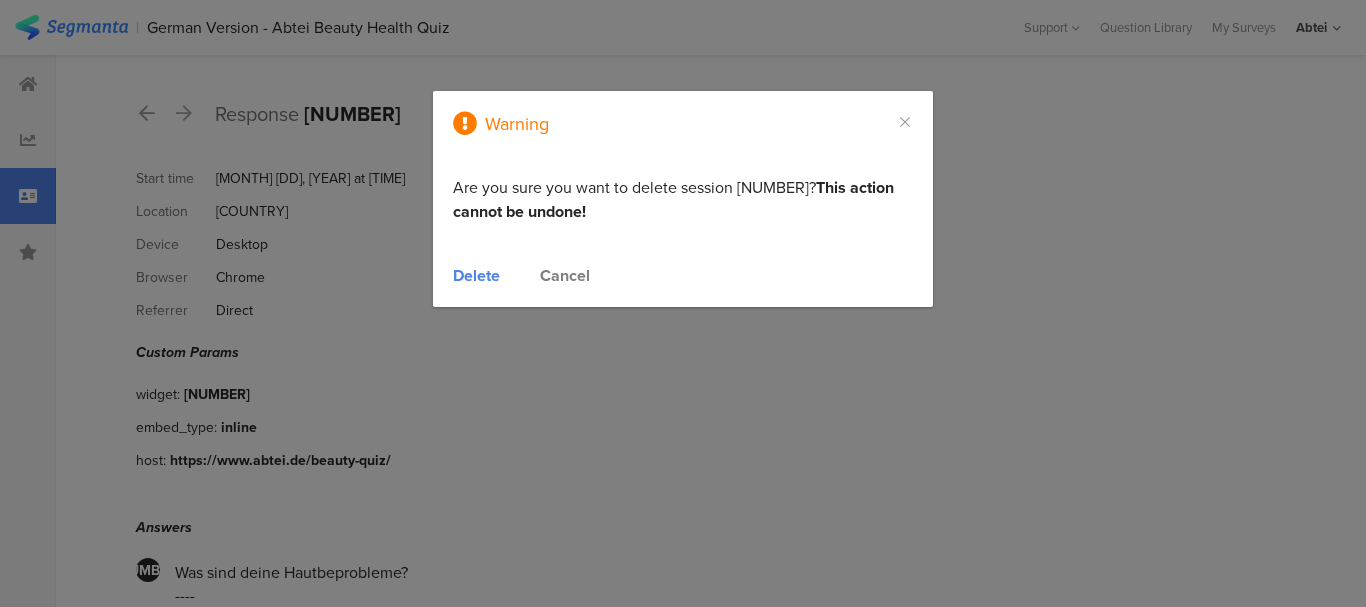 click on "Delete" at bounding box center [476, 275] 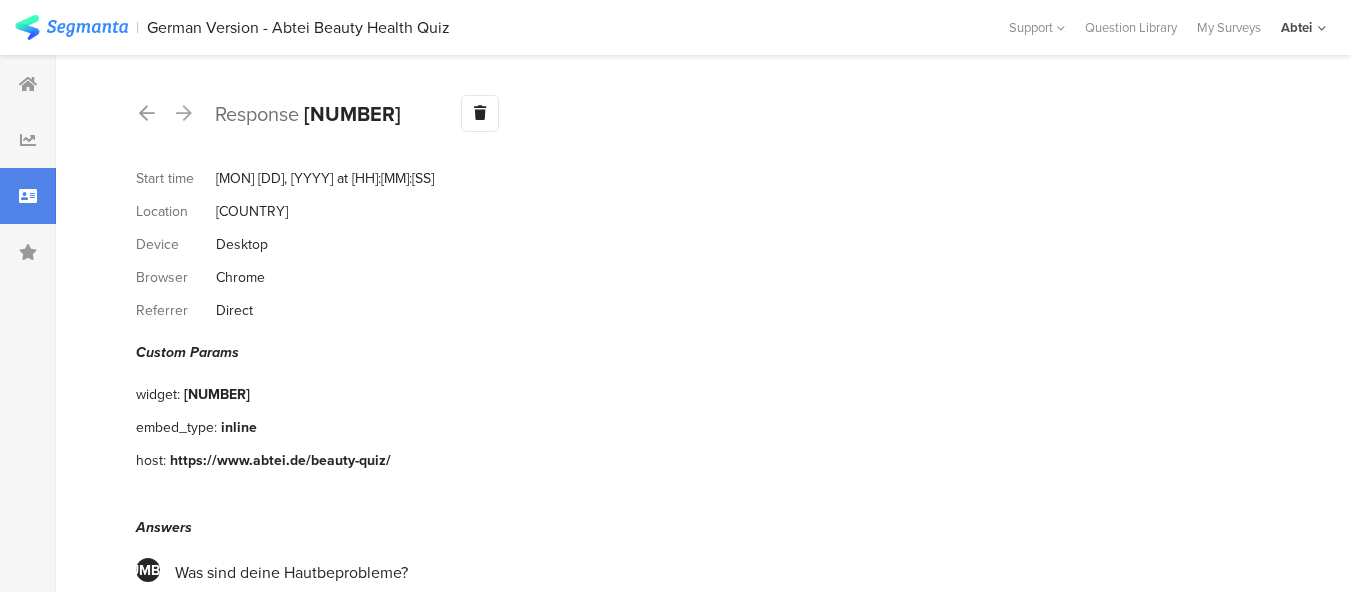 click at bounding box center [28, 196] 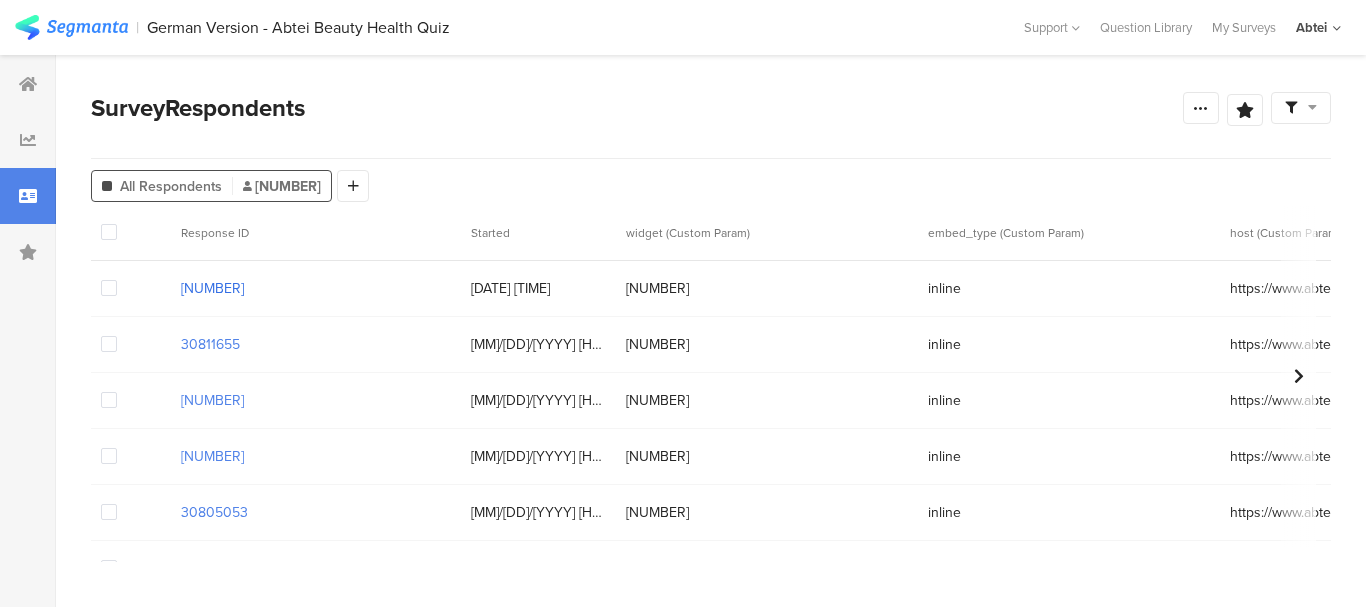 click on "30811757" at bounding box center (212, 288) 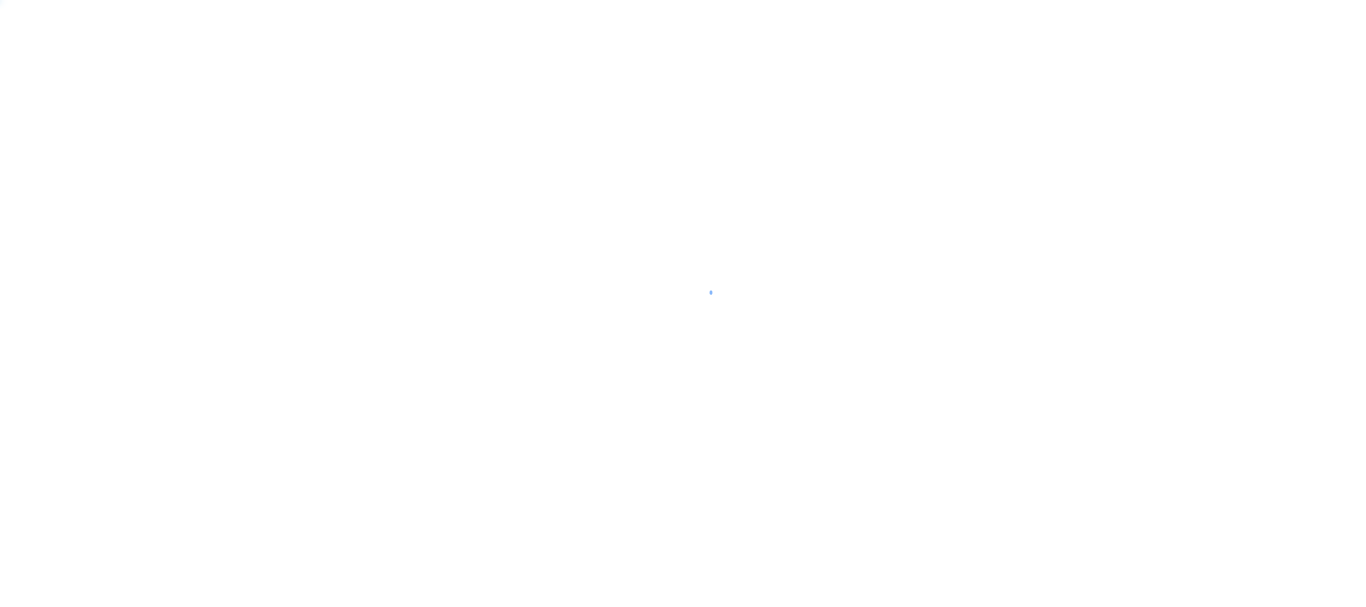 scroll, scrollTop: 0, scrollLeft: 0, axis: both 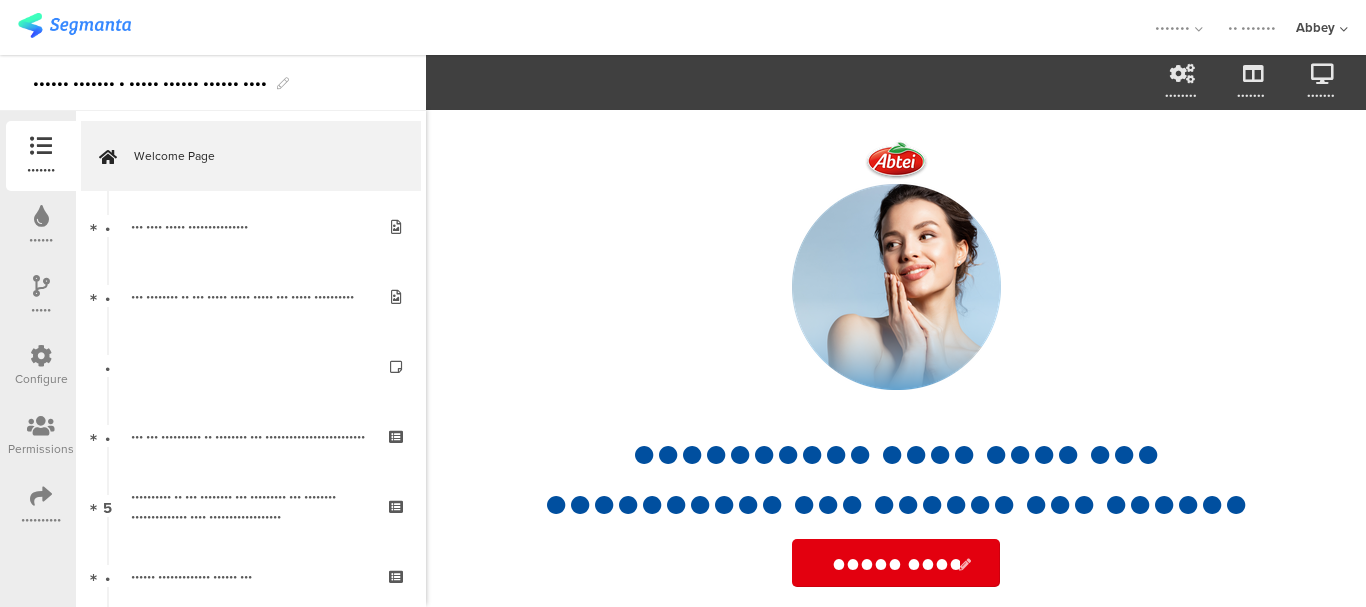 click on "Configure" at bounding box center (41, 366) 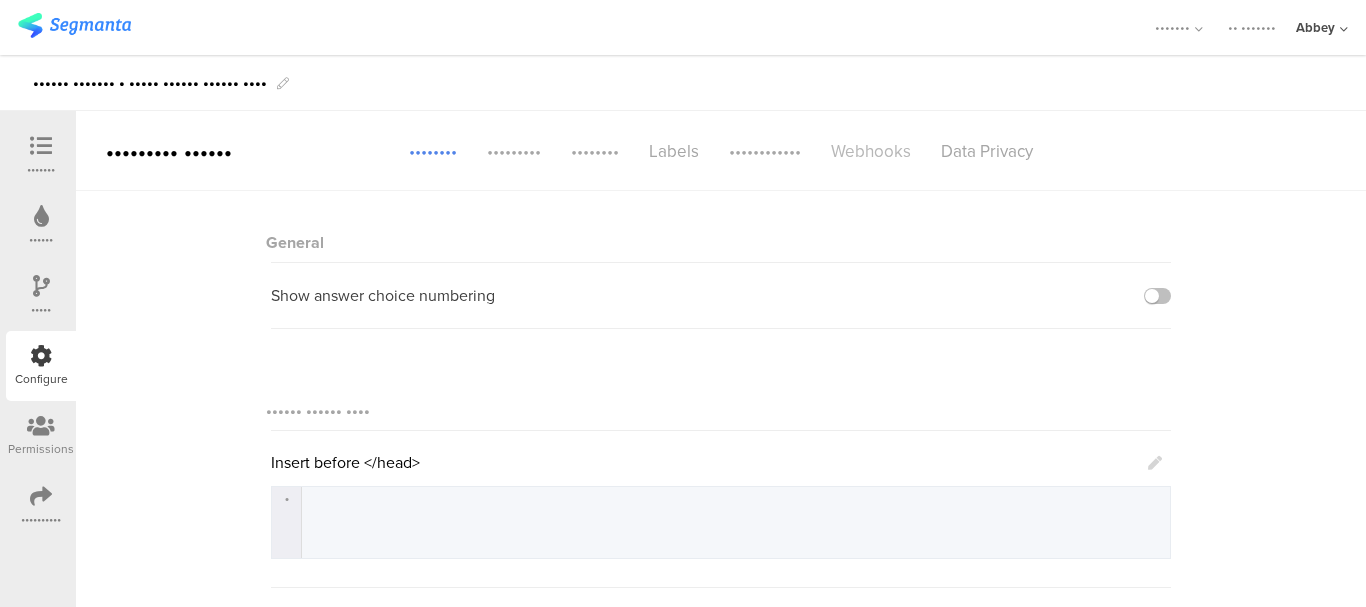 click on "Webhooks" at bounding box center (433, 151) 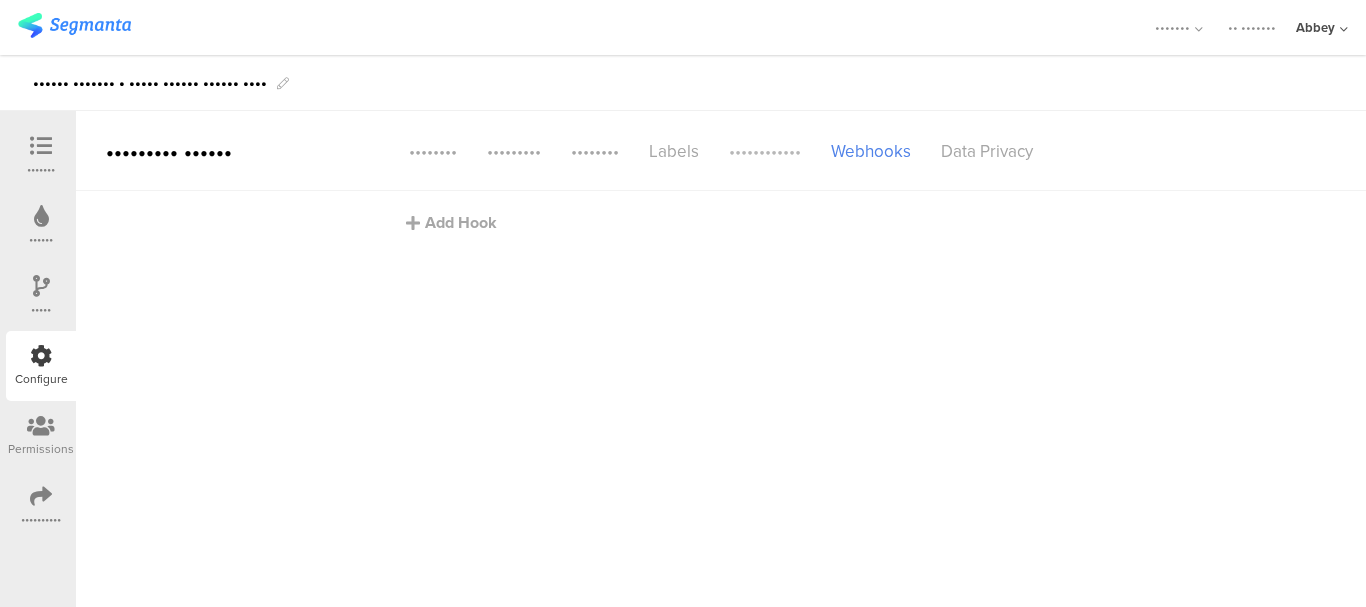 click on "••••••••••••" at bounding box center [433, 151] 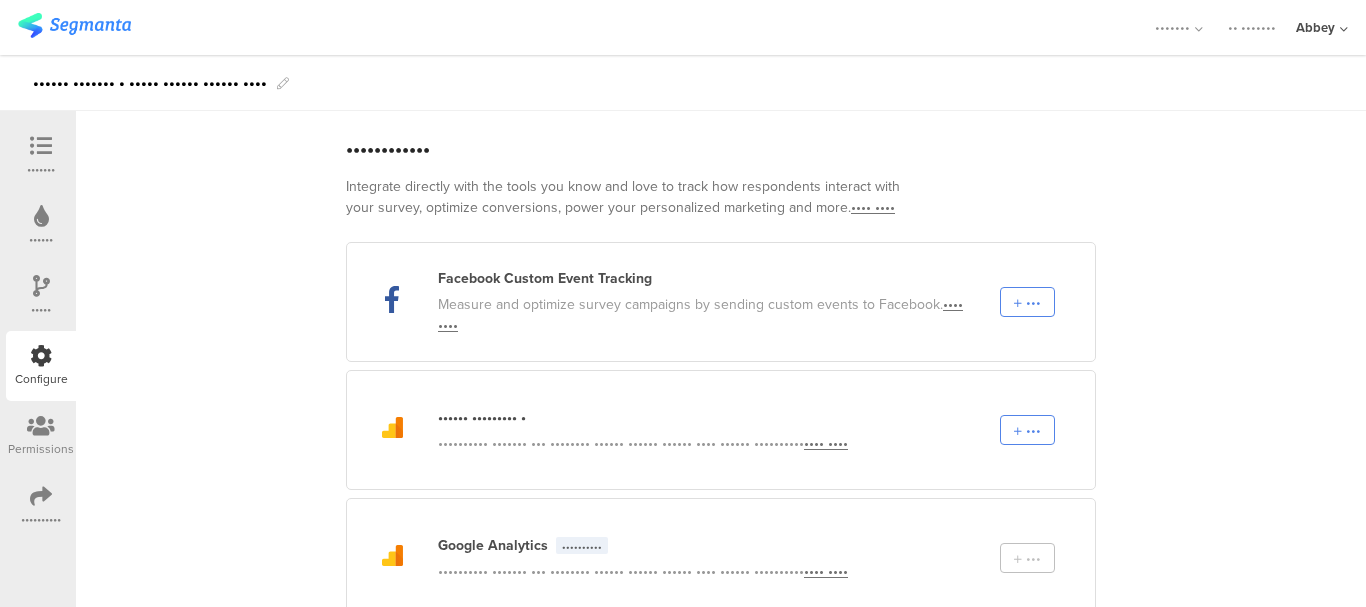 scroll, scrollTop: 100, scrollLeft: 0, axis: vertical 